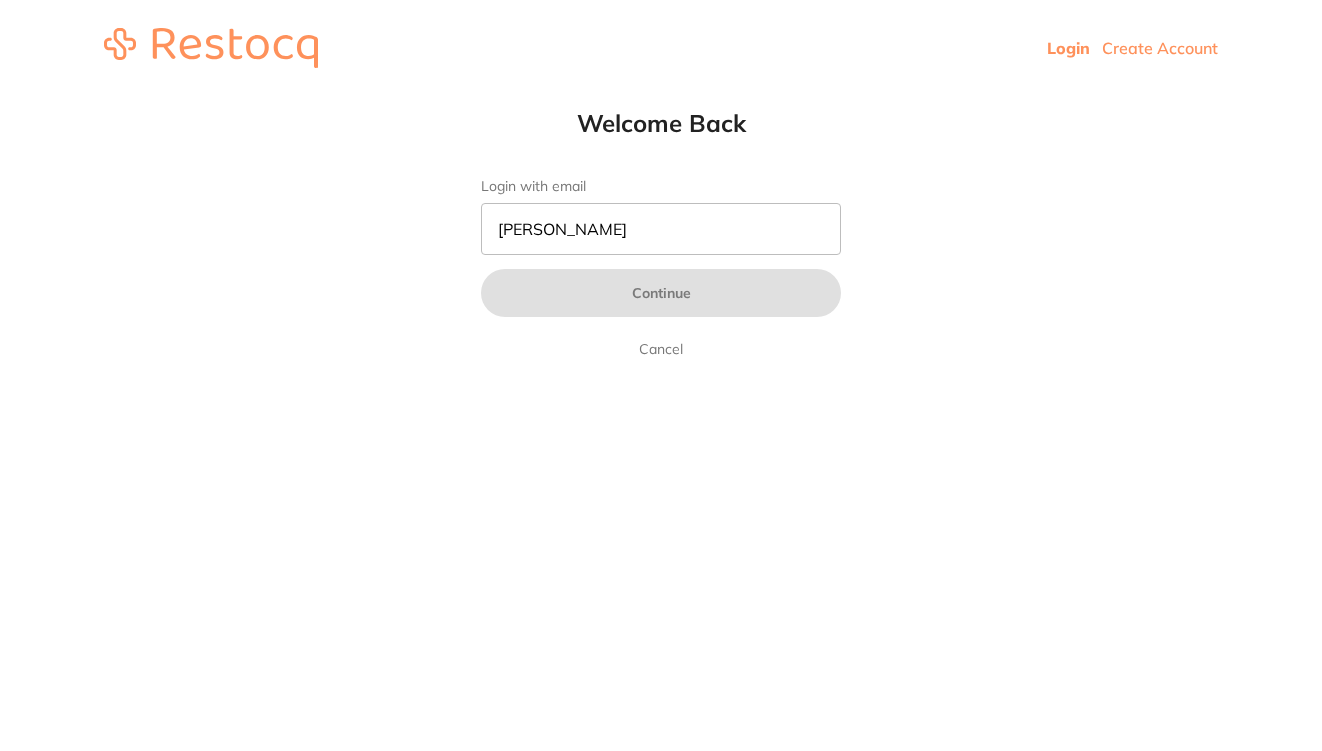 scroll, scrollTop: 0, scrollLeft: 0, axis: both 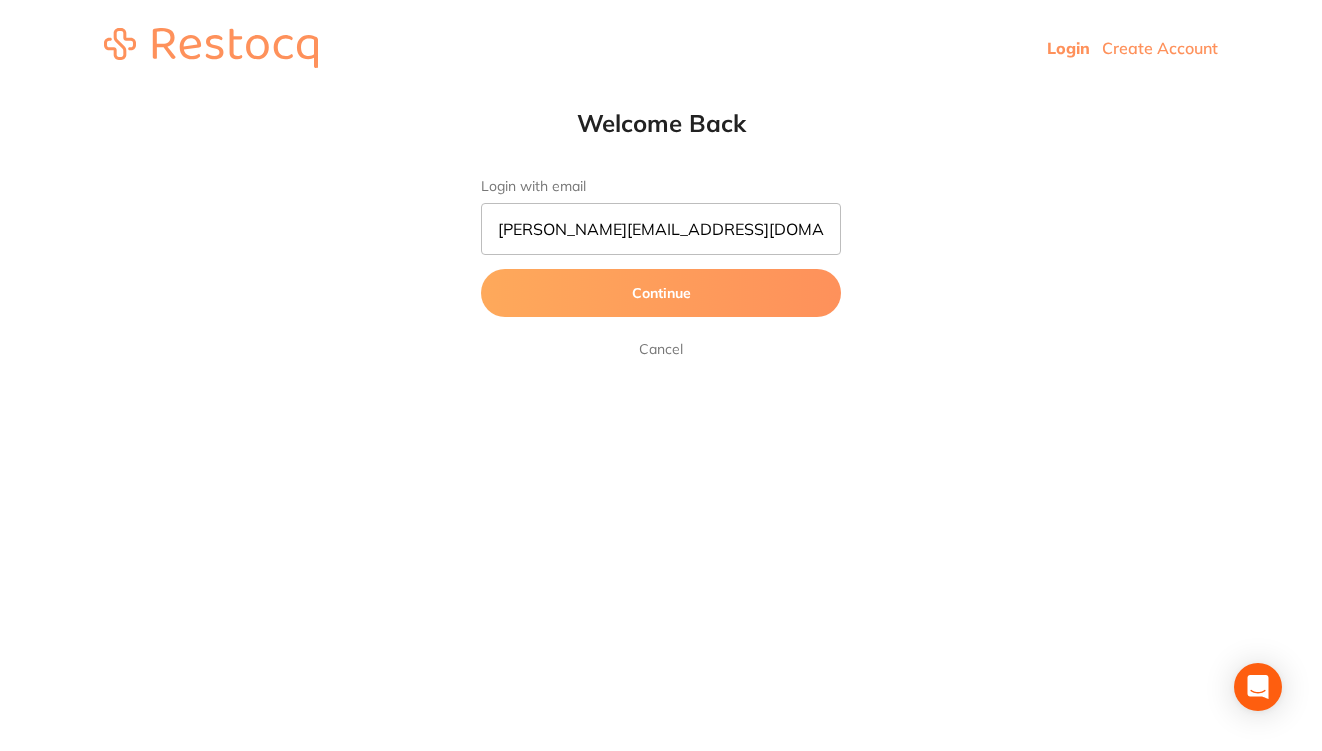type on "[PERSON_NAME][EMAIL_ADDRESS][DOMAIN_NAME]" 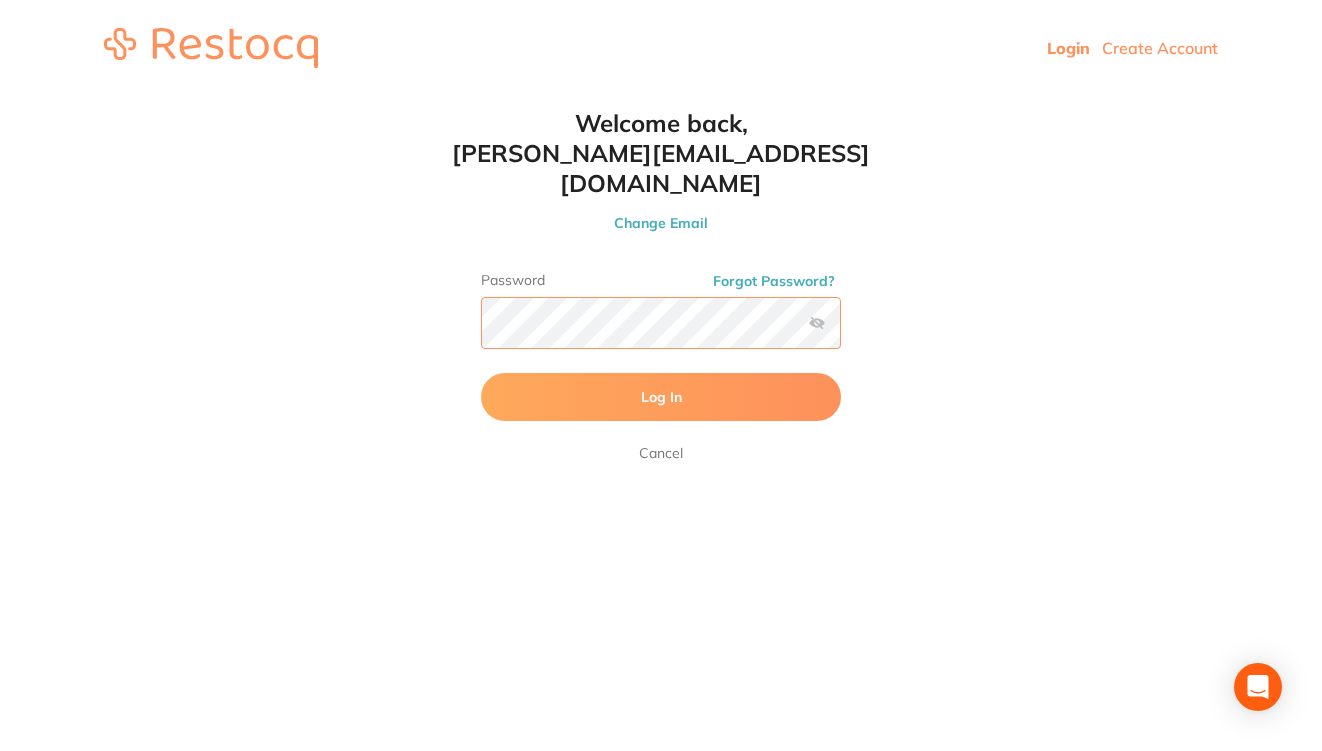 click on "Log In" at bounding box center (661, 397) 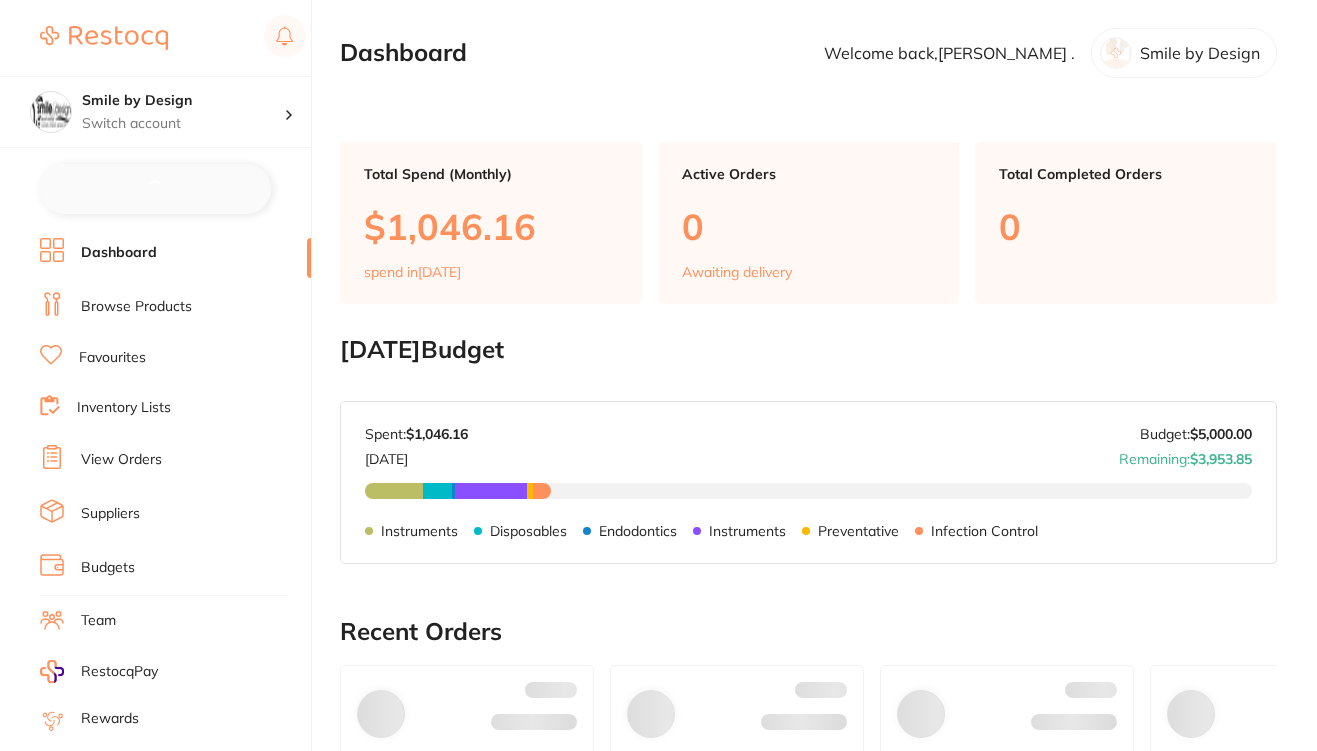 checkbox on "false" 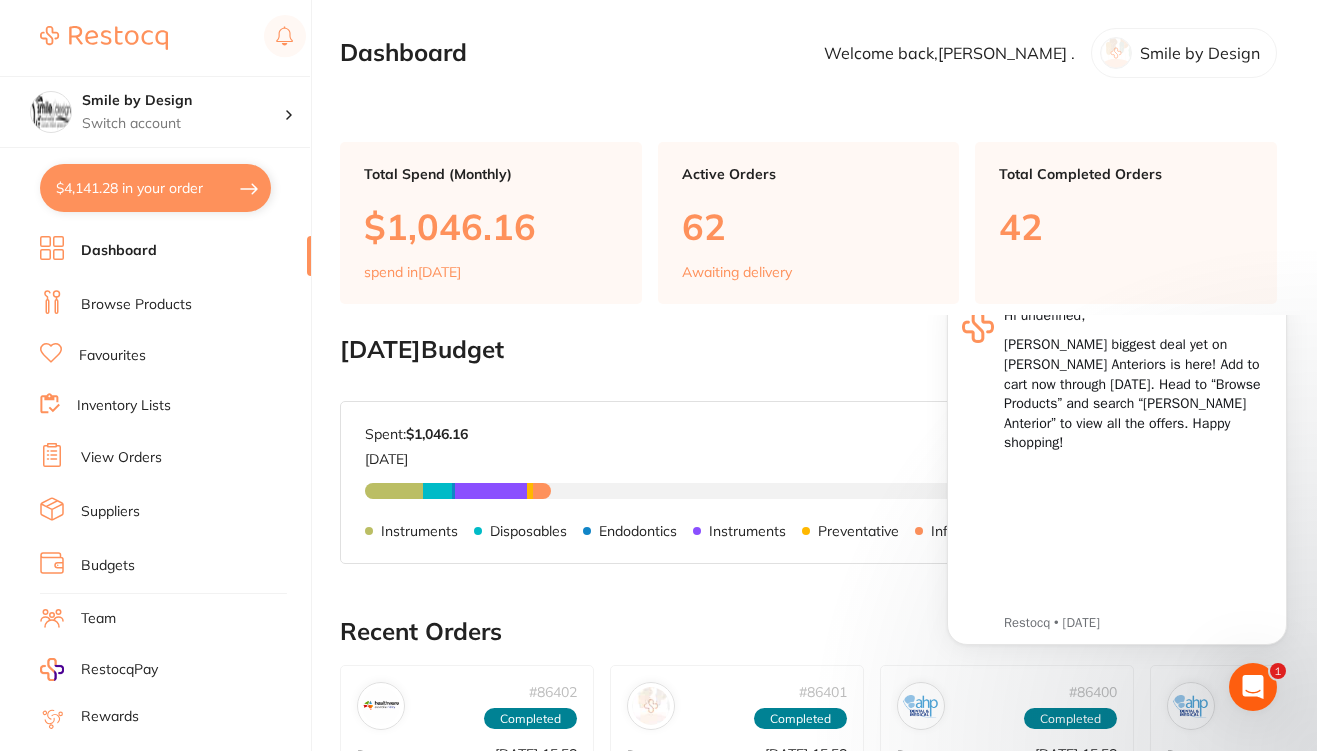 scroll, scrollTop: 0, scrollLeft: 0, axis: both 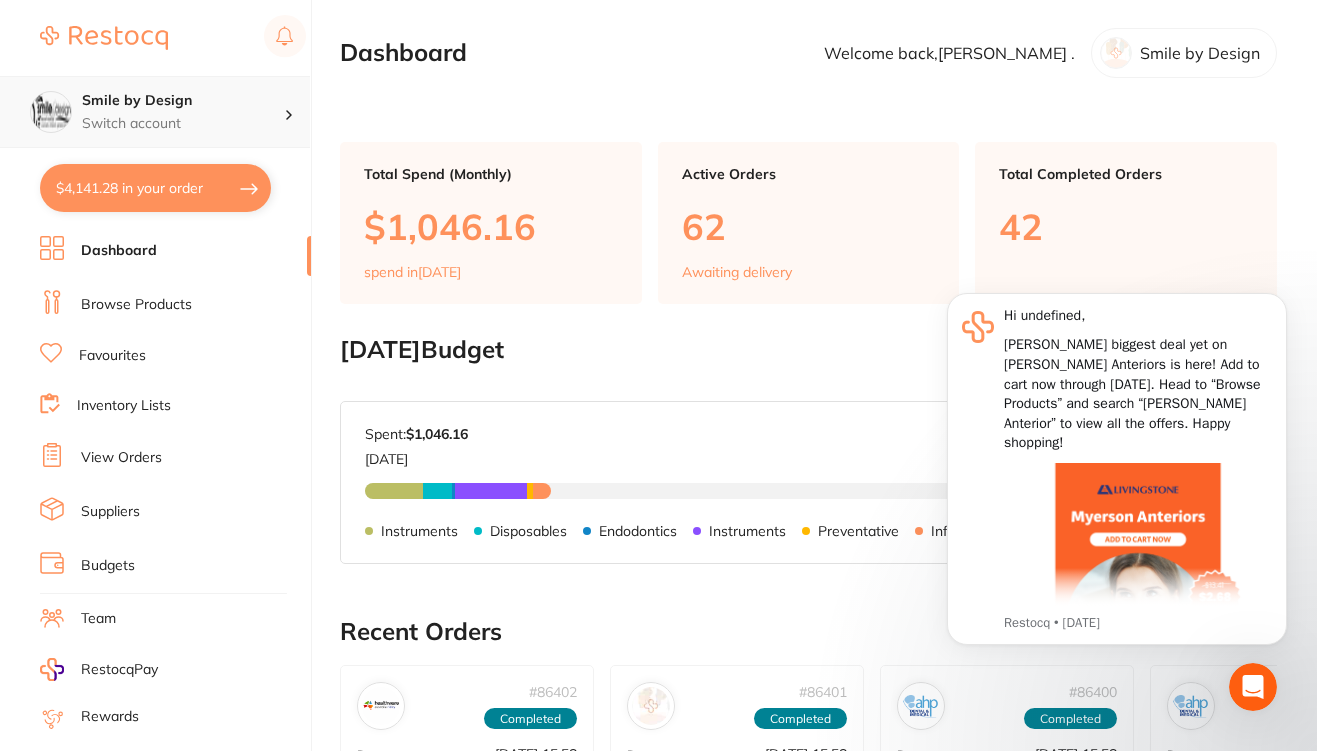 click on "Smile by Design" at bounding box center (183, 101) 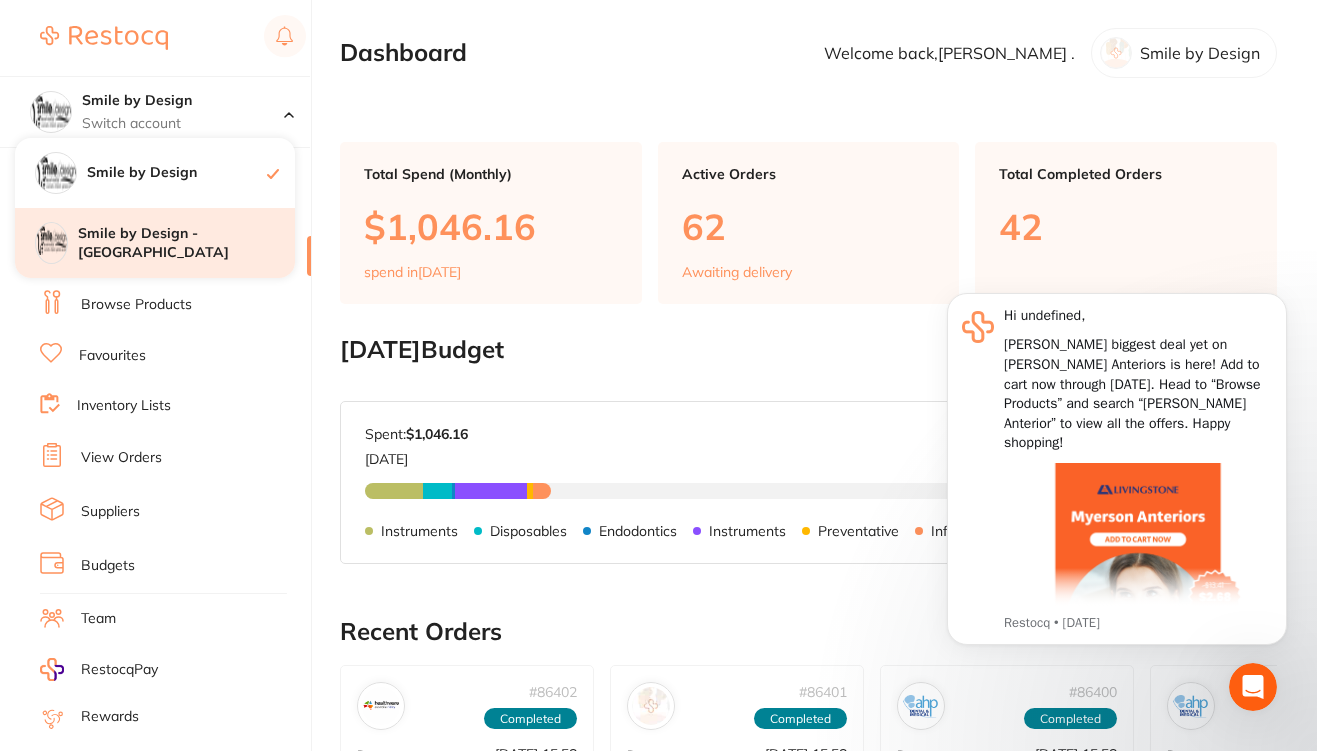 click on "Smile by Design - [GEOGRAPHIC_DATA]" at bounding box center (186, 243) 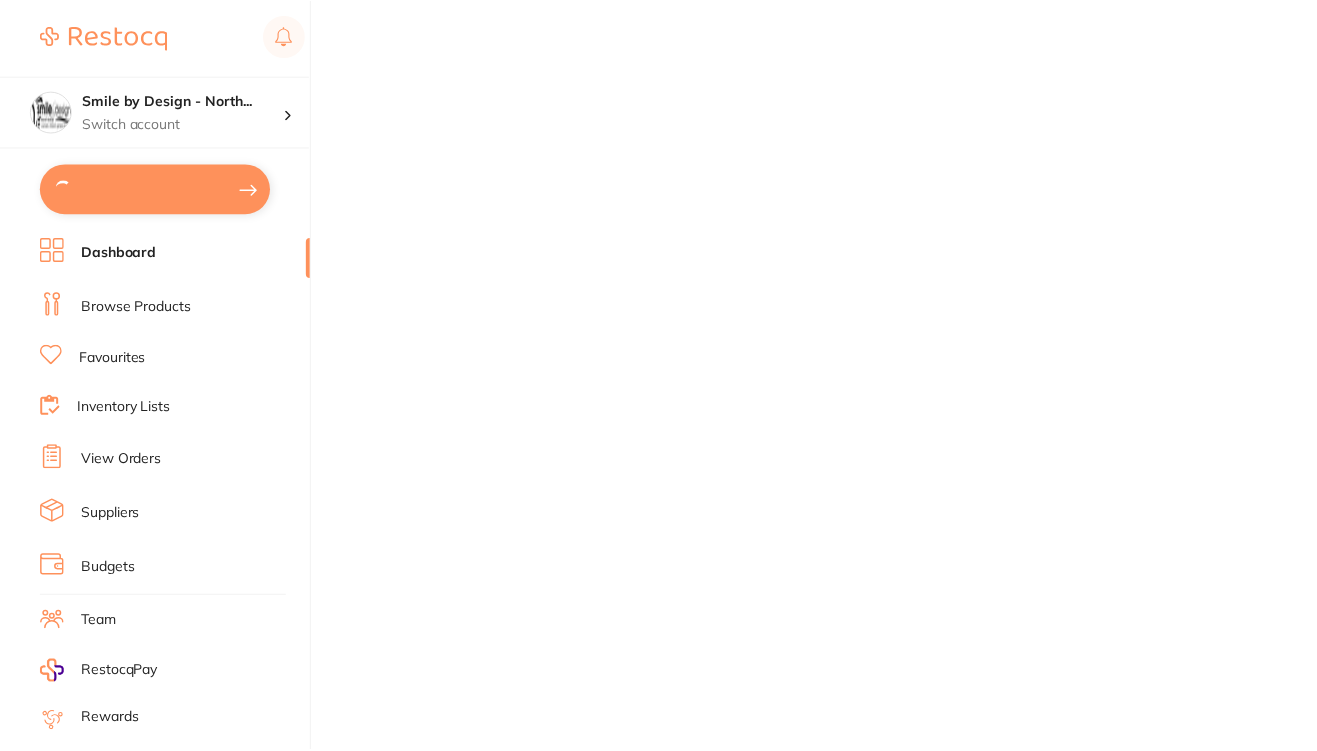 scroll, scrollTop: 0, scrollLeft: 0, axis: both 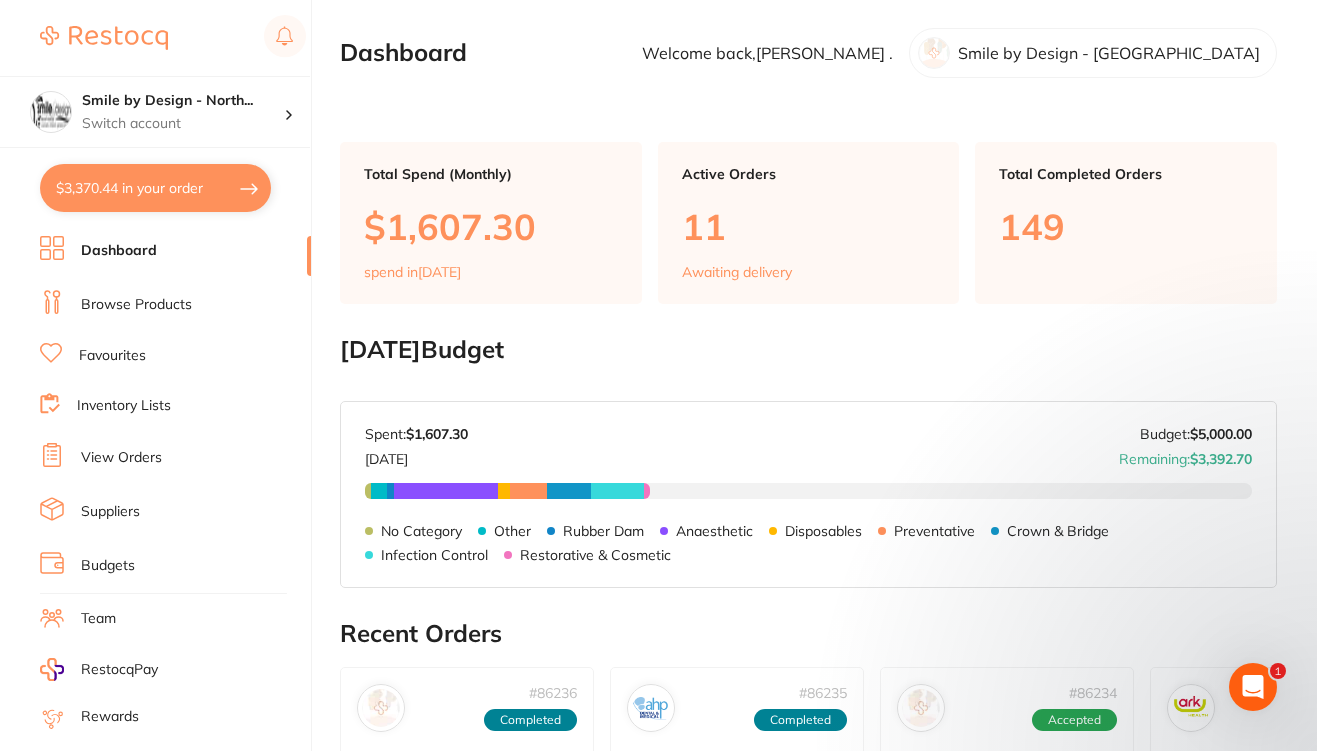 click on "$3,370.44   in your order" at bounding box center (155, 188) 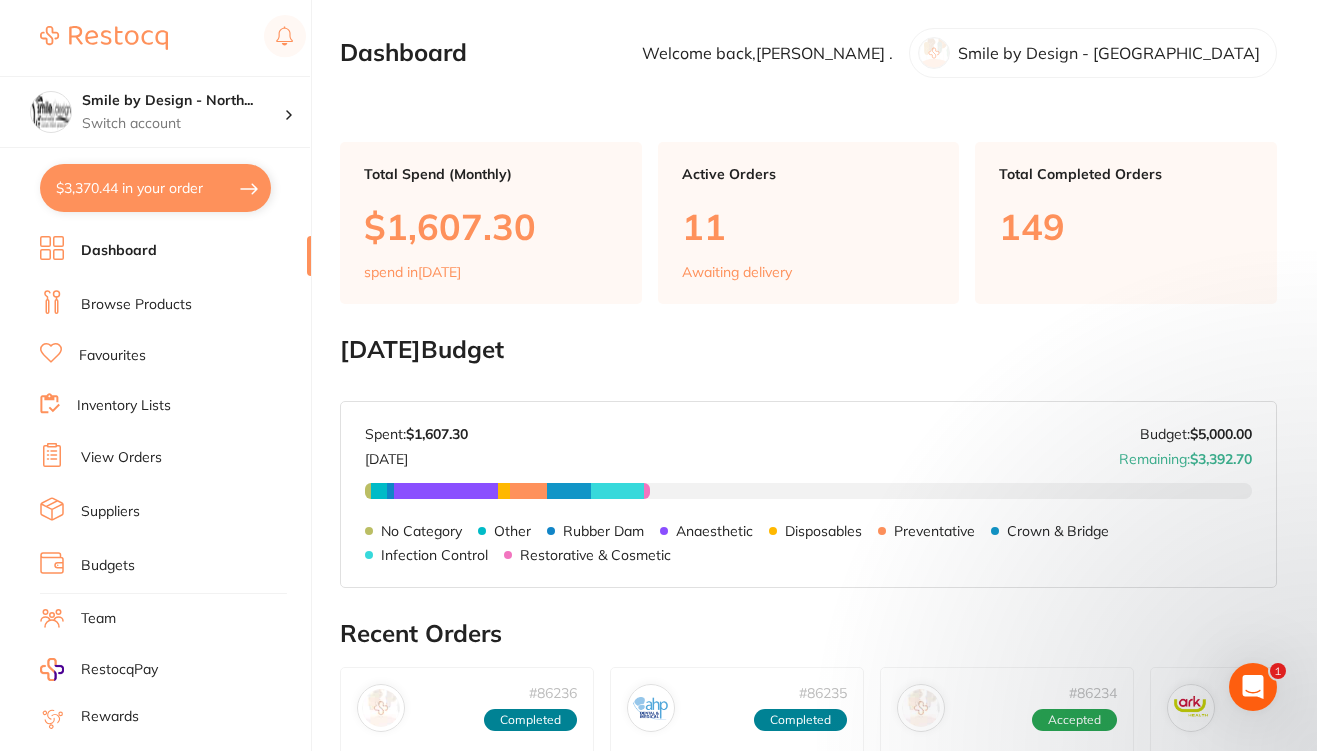 checkbox on "true" 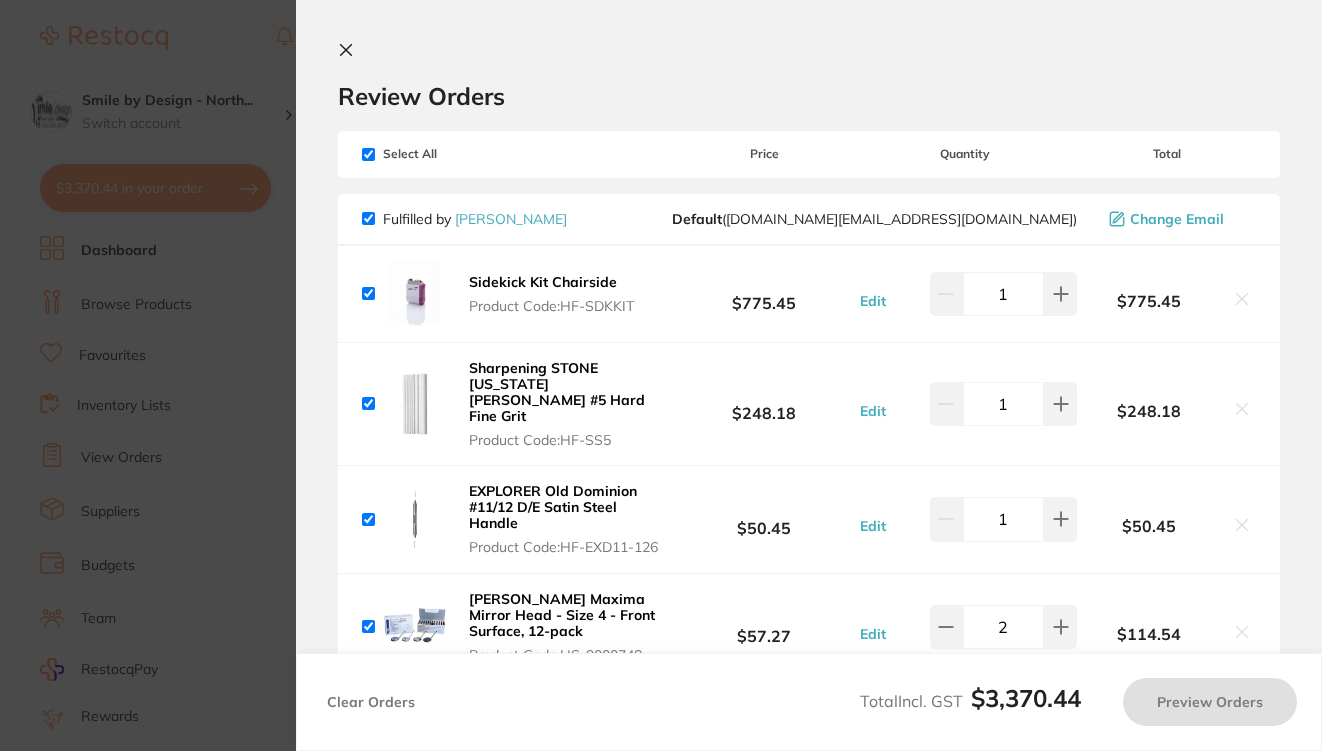 scroll, scrollTop: 0, scrollLeft: 0, axis: both 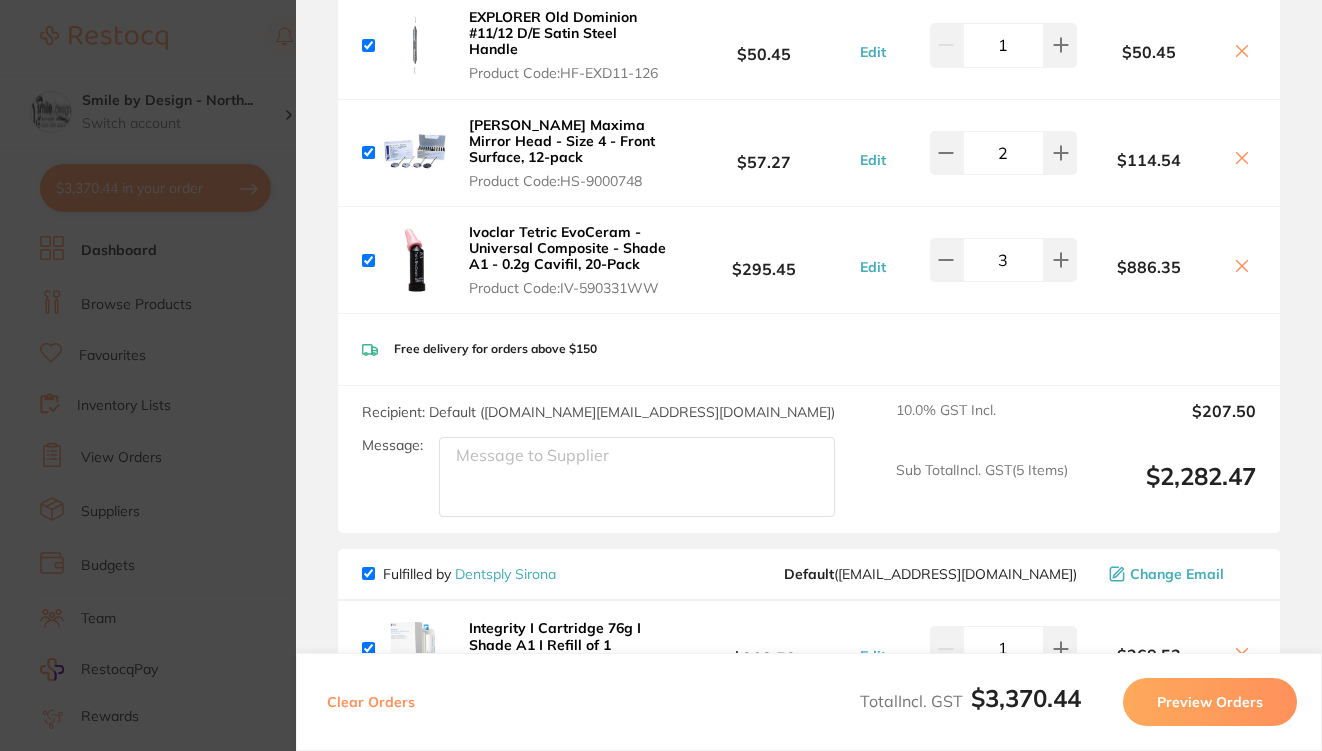 click on "Ivoclar Tetric EvoCeram - Universal Composite - Shade A1 - 0.2g Cavifil, 20-Pack" at bounding box center [567, 248] 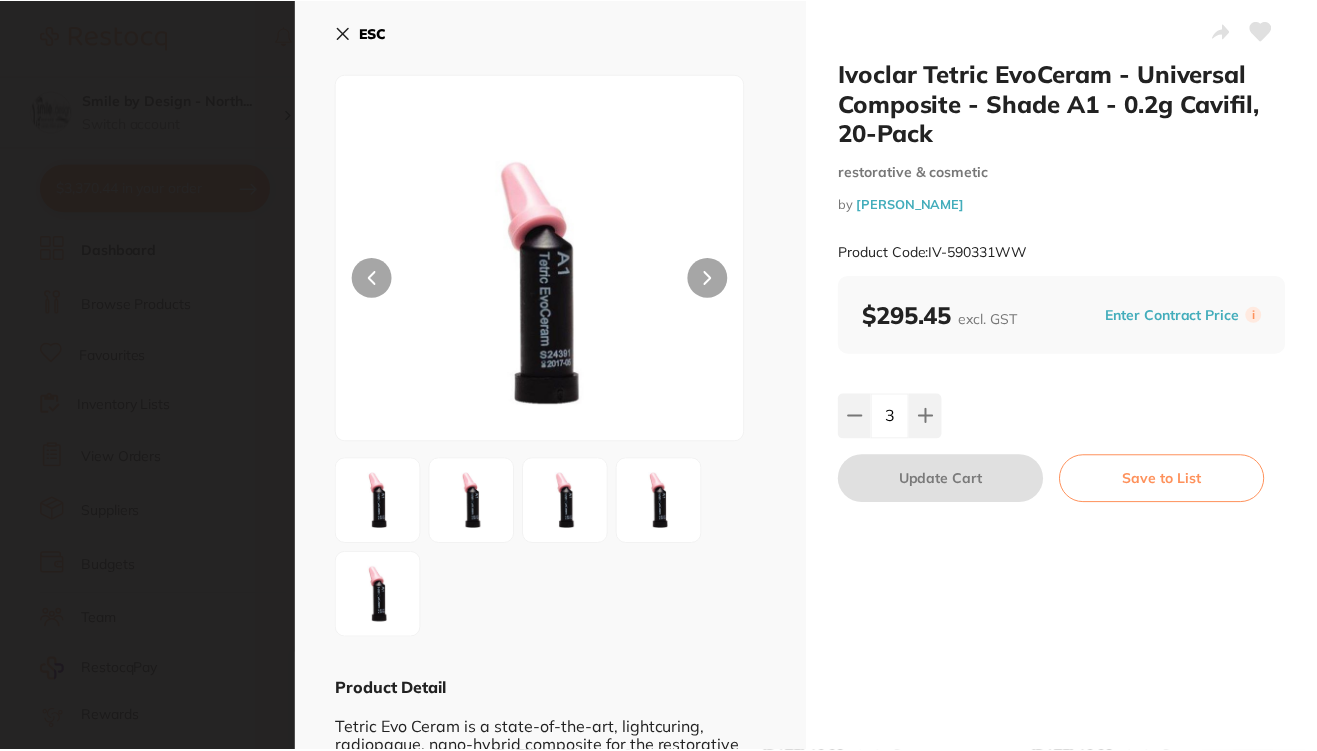 scroll, scrollTop: 0, scrollLeft: 0, axis: both 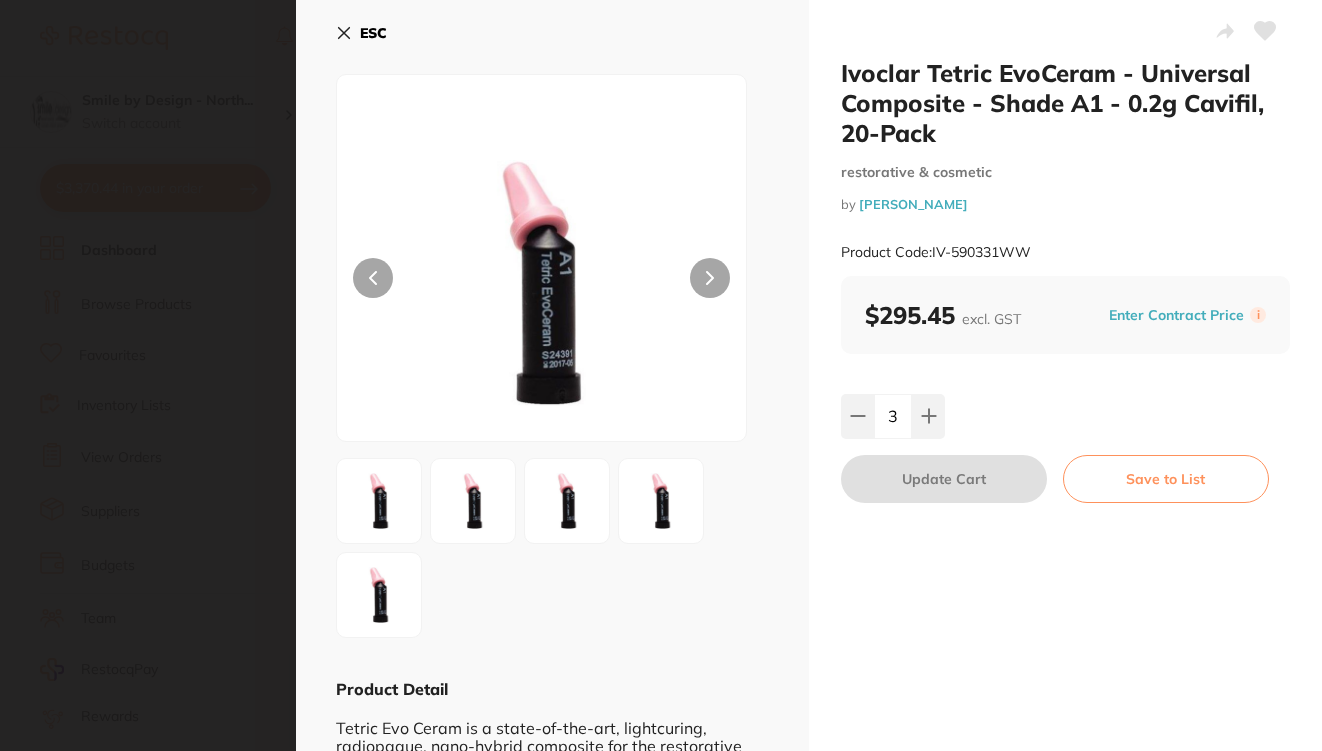 click 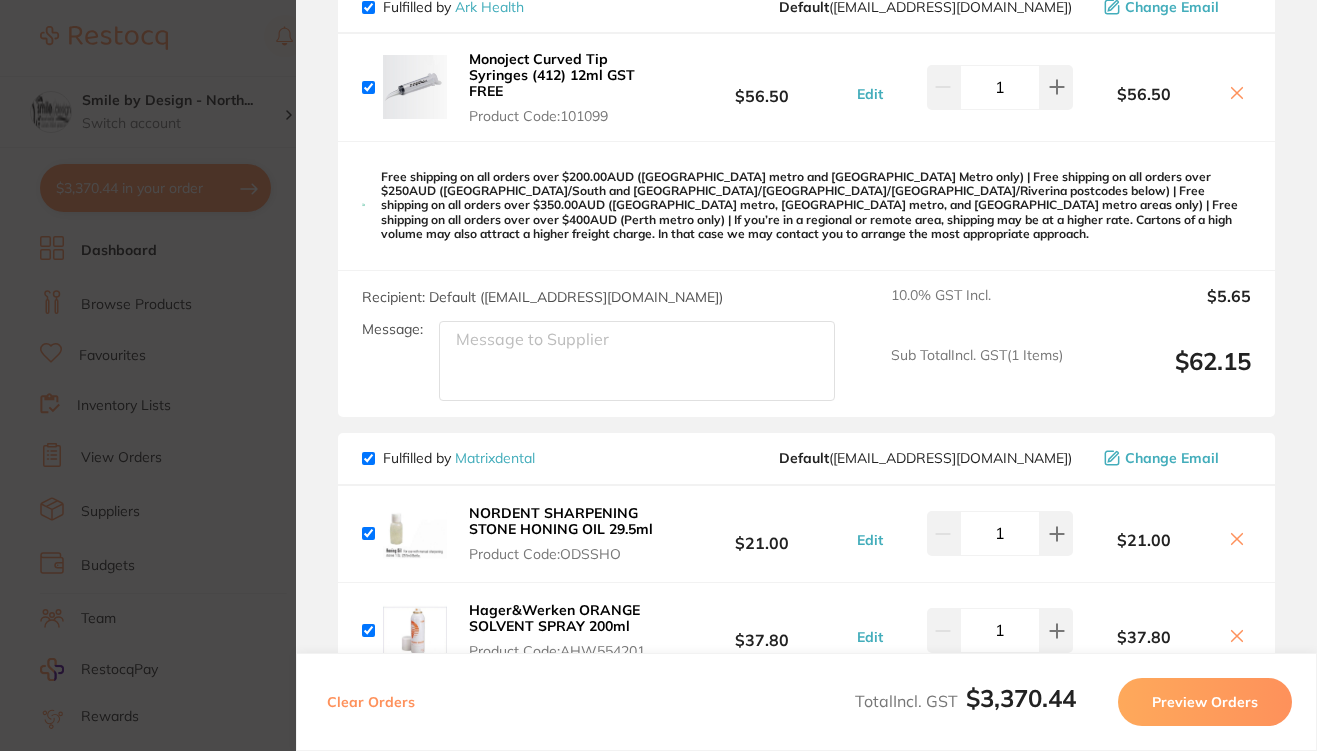 scroll, scrollTop: 1885, scrollLeft: 0, axis: vertical 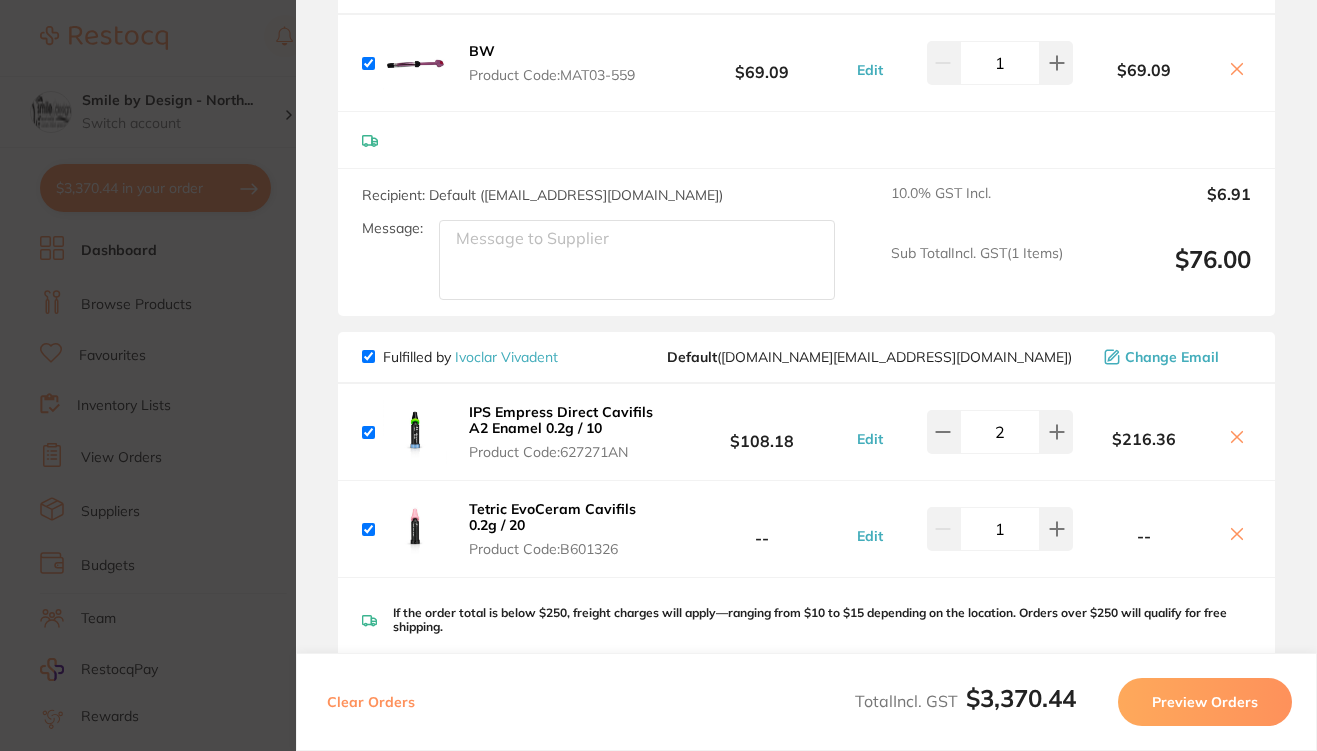 click on "Tetric EvoCeram Cavifils 0.2g / 20" at bounding box center [552, 517] 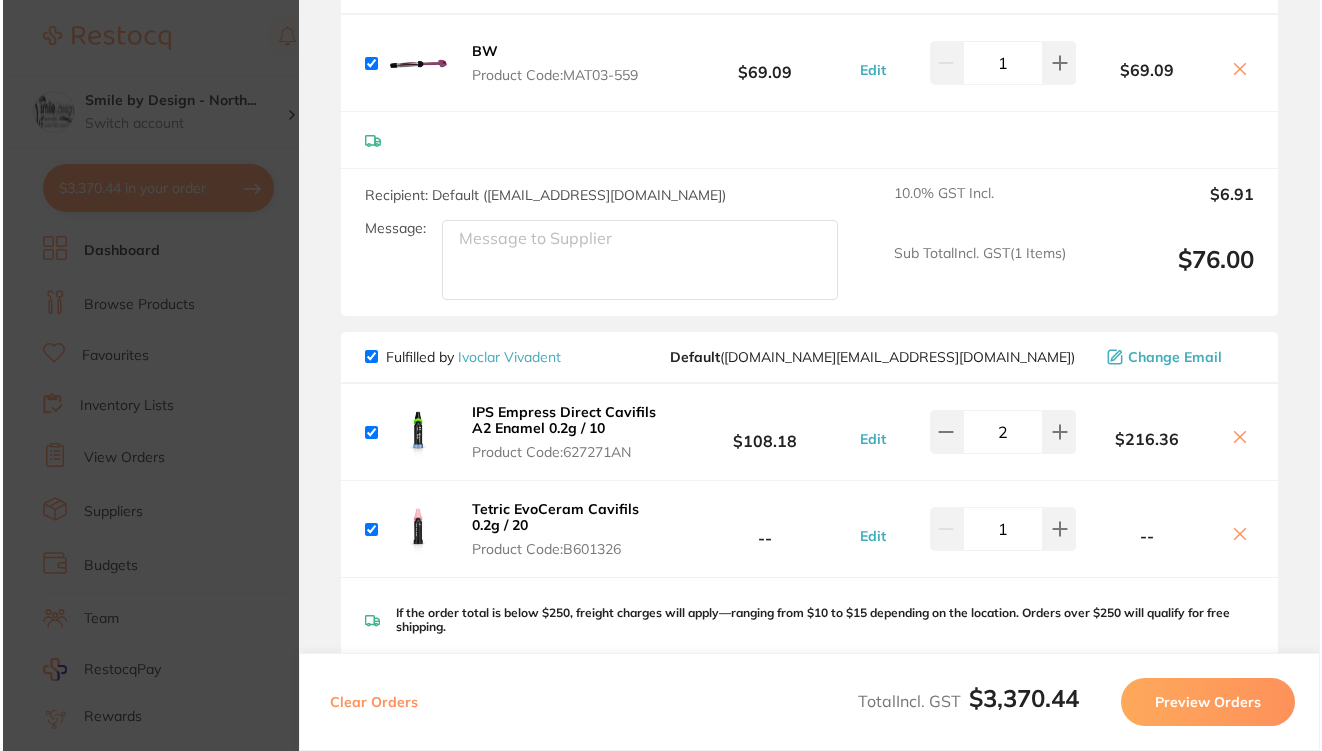 scroll, scrollTop: 0, scrollLeft: 0, axis: both 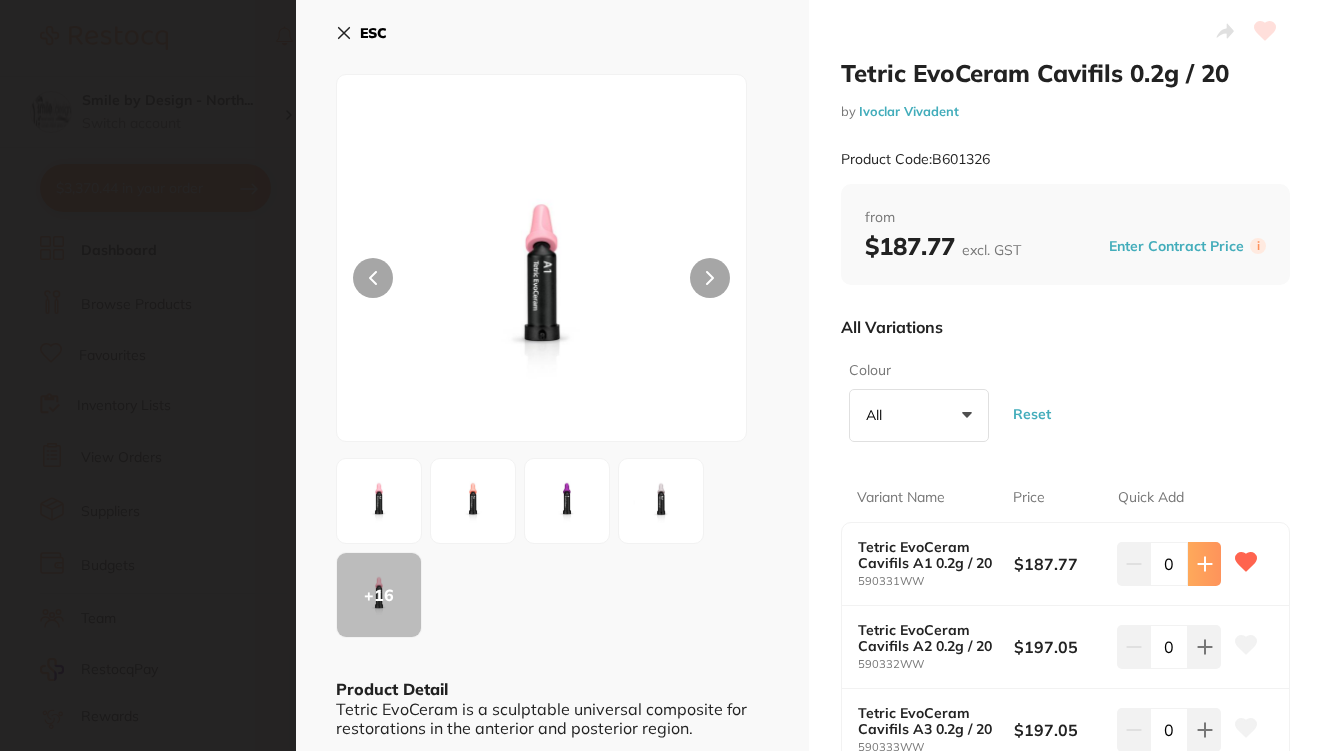 click 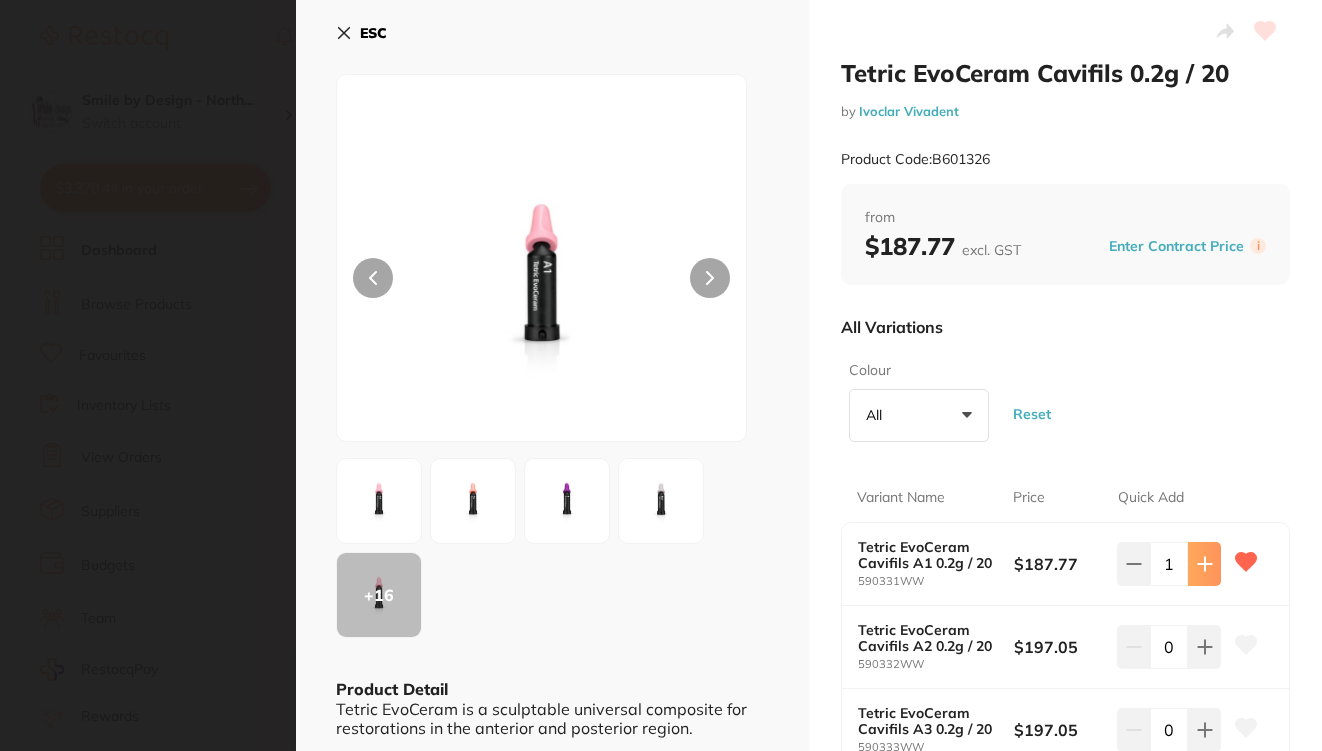 scroll, scrollTop: 0, scrollLeft: 0, axis: both 